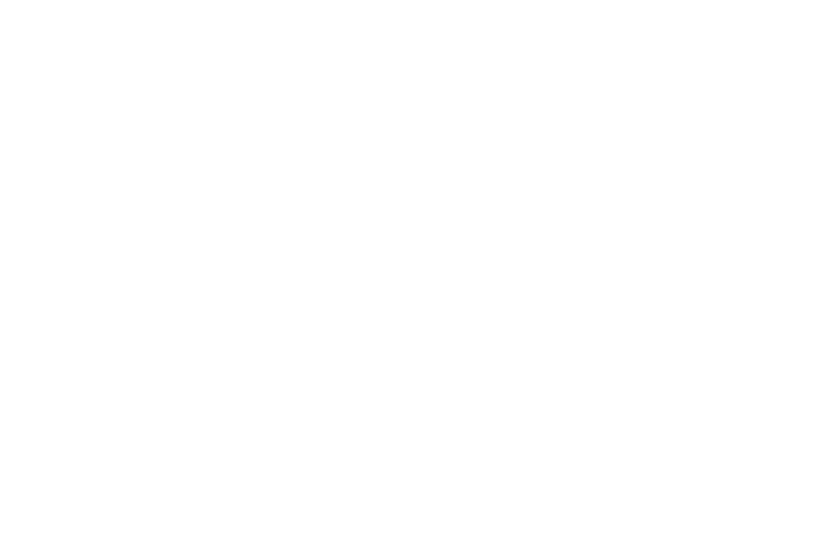 scroll, scrollTop: 0, scrollLeft: 0, axis: both 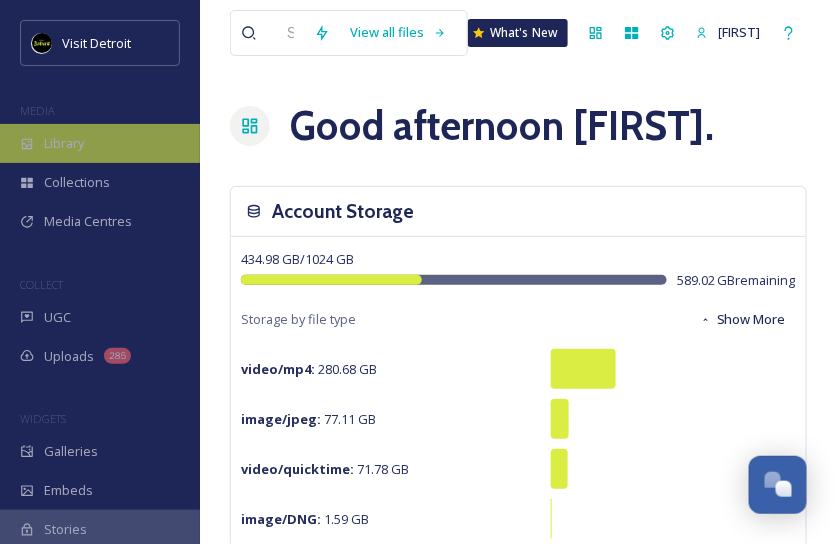 click on "Library" at bounding box center (100, 143) 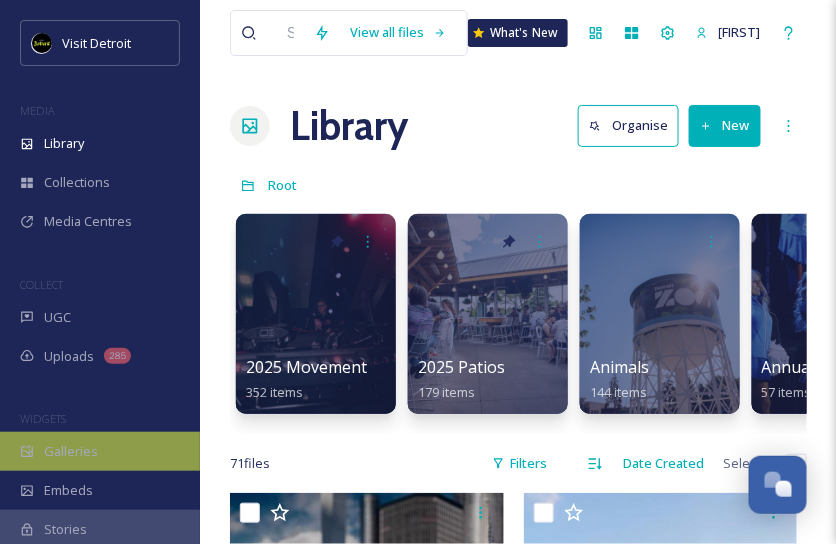click on "Galleries" at bounding box center [71, 451] 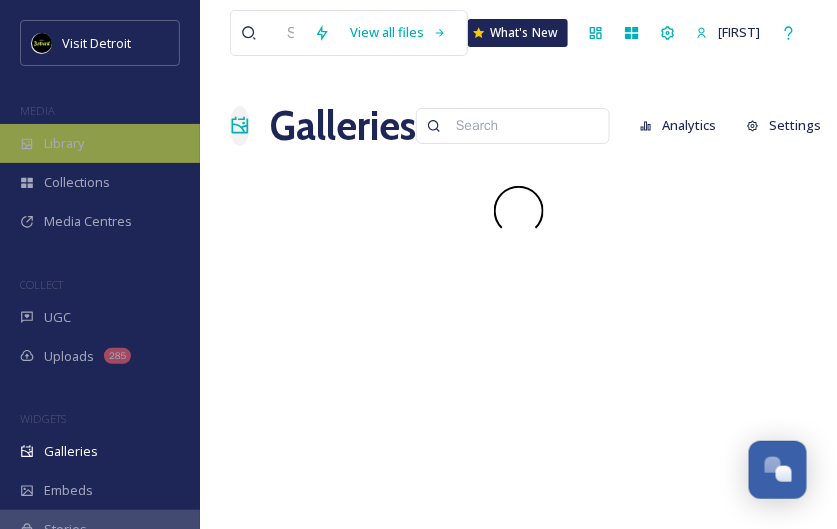 click on "Library" at bounding box center (100, 143) 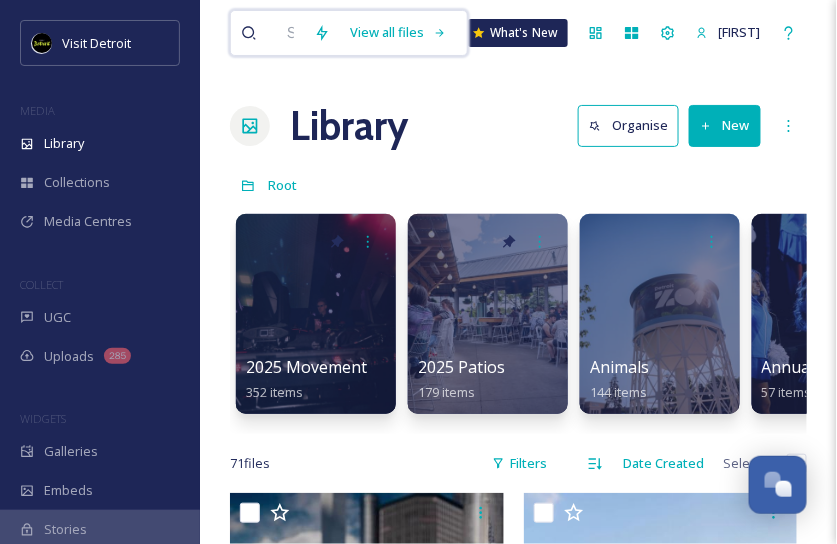 click at bounding box center [290, 33] 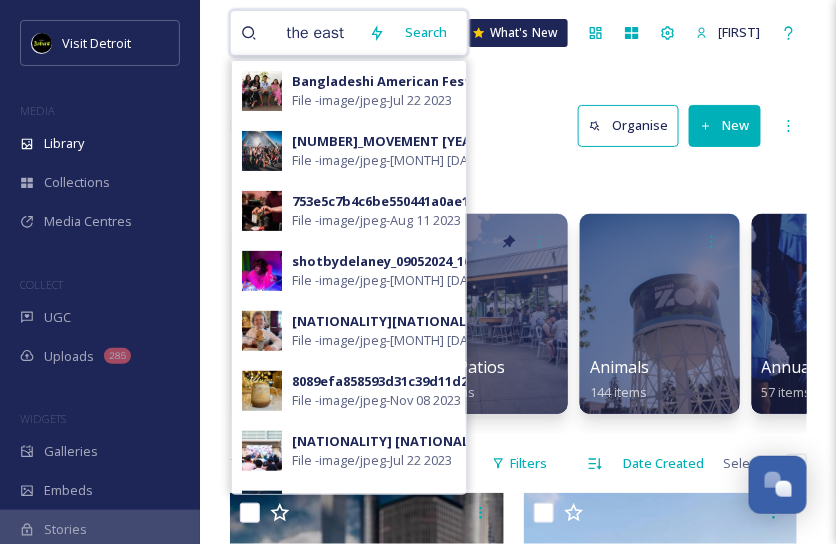 type on "canels on the east side" 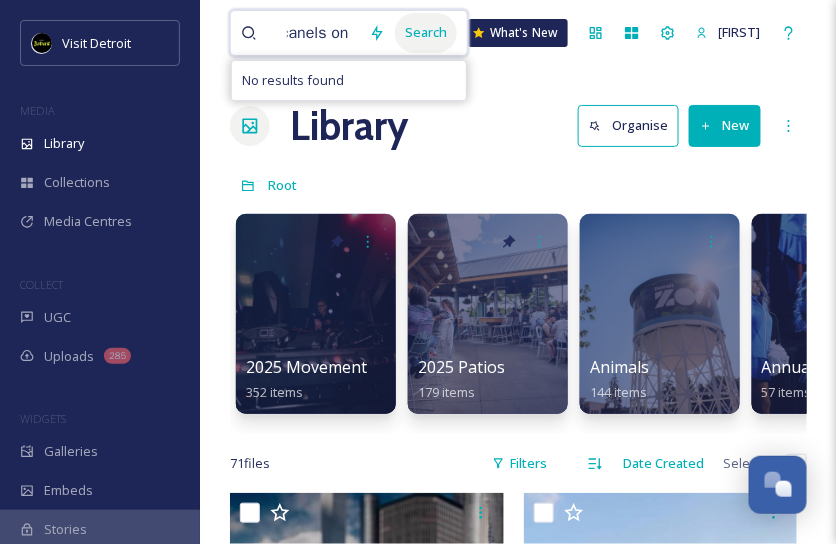 scroll, scrollTop: 0, scrollLeft: 0, axis: both 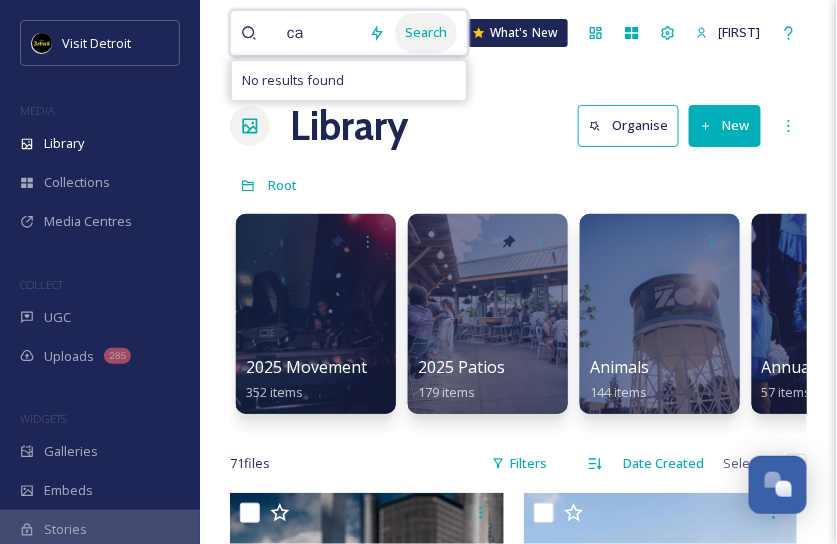 type on "c" 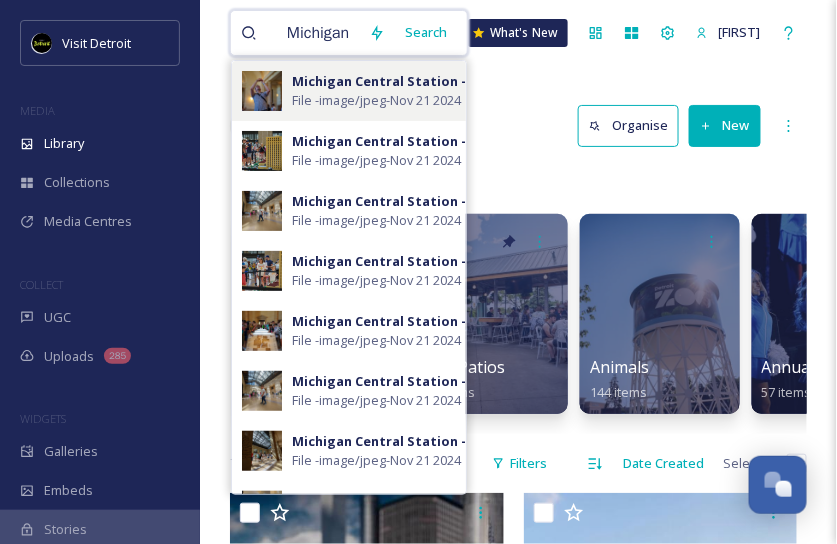 scroll, scrollTop: 0, scrollLeft: 0, axis: both 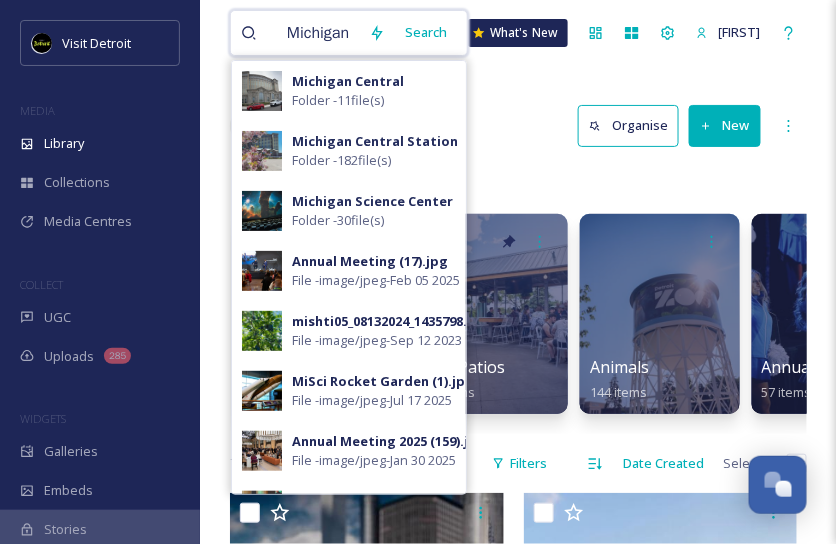 type on "Michigan" 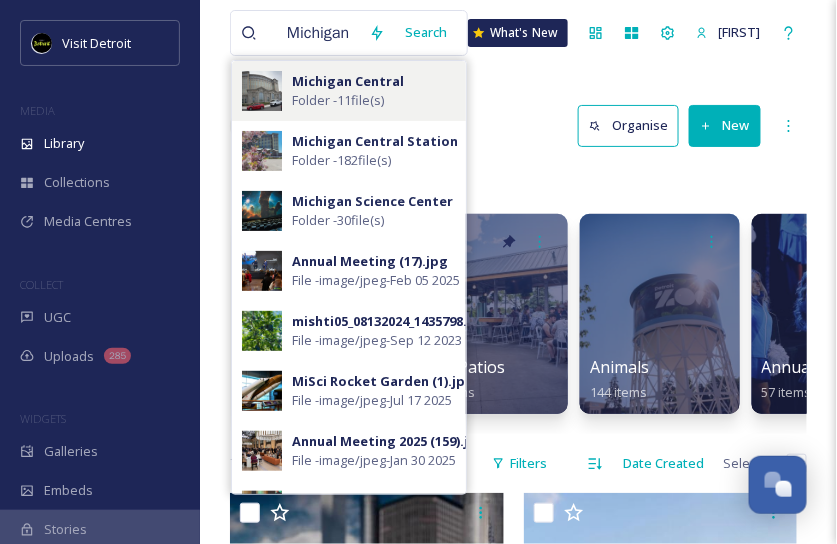 click on "Folder  -  11  file(s)" at bounding box center [338, 100] 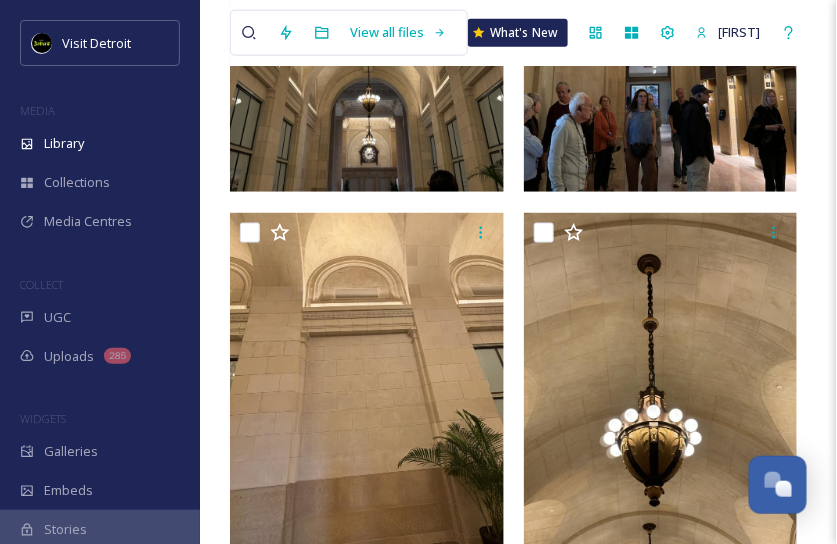 scroll, scrollTop: 0, scrollLeft: 0, axis: both 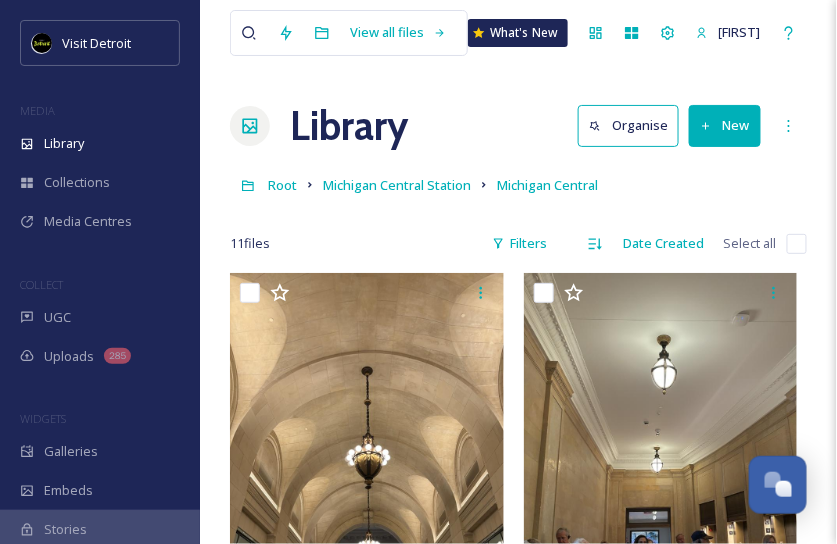 click 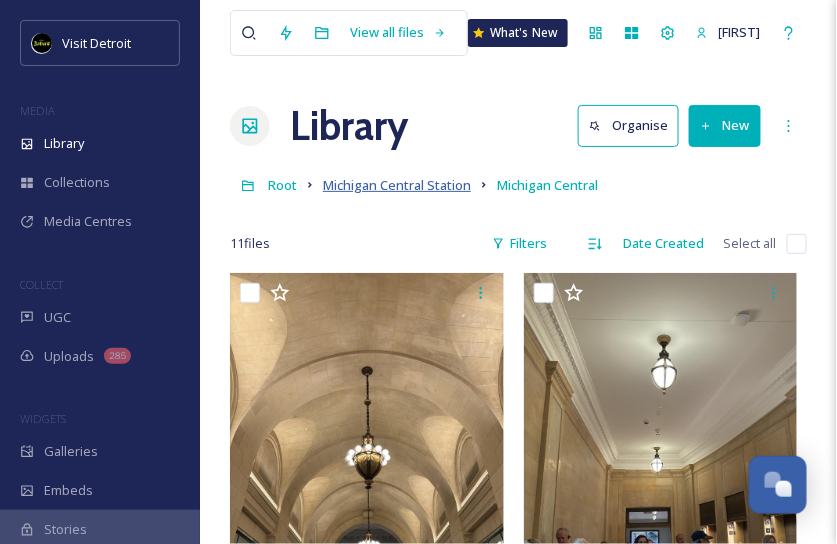 click on "Michigan Central Station" at bounding box center (397, 185) 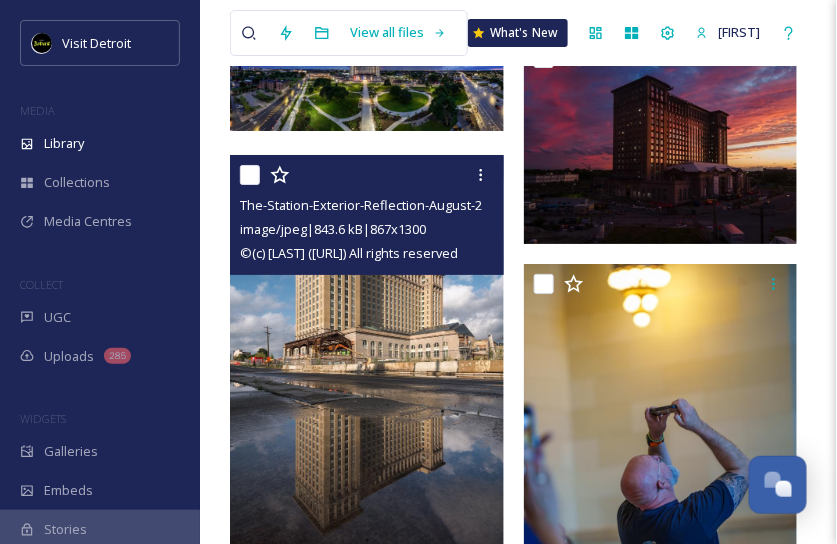 scroll, scrollTop: 1322, scrollLeft: 0, axis: vertical 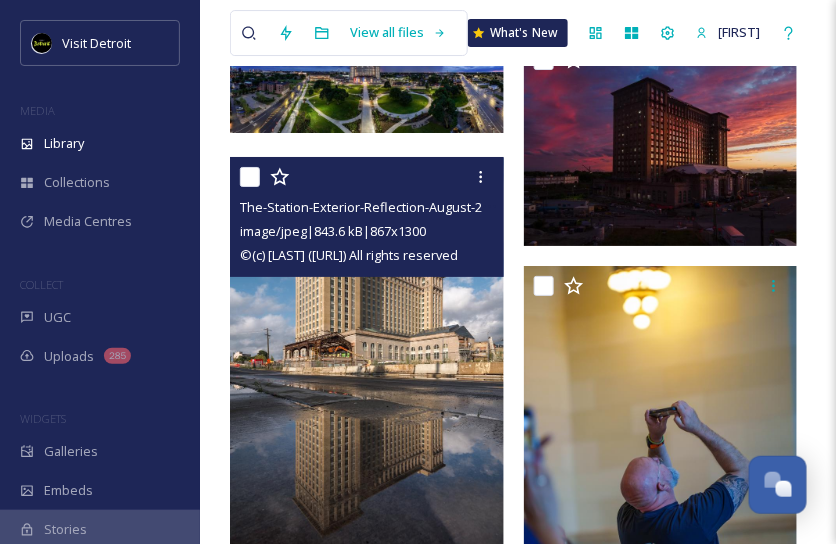 click at bounding box center (367, 363) 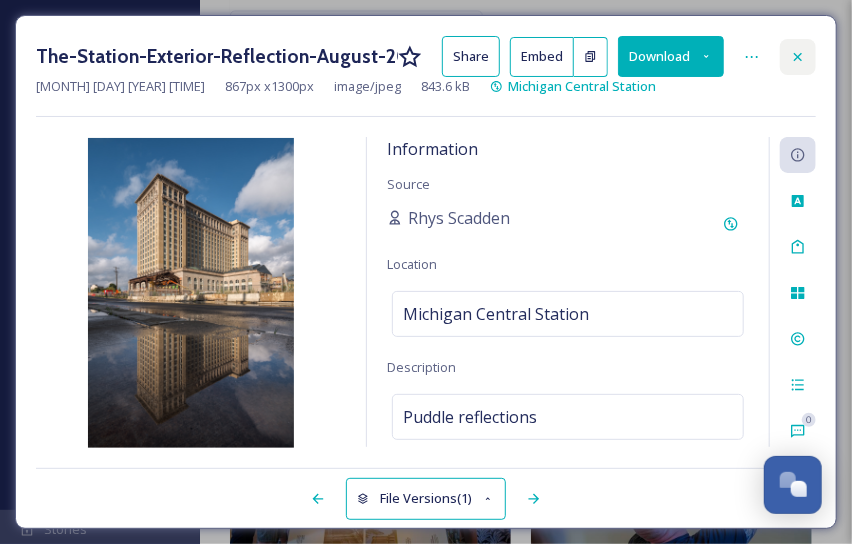click at bounding box center (798, 57) 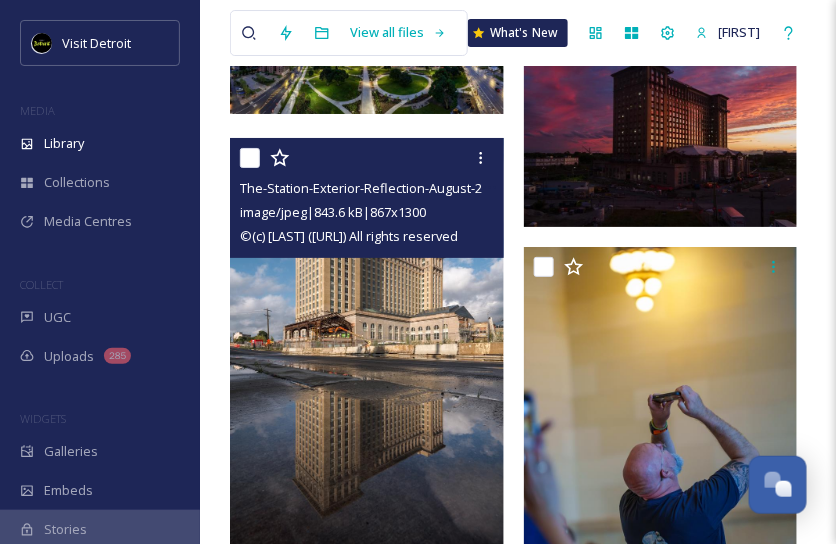 scroll, scrollTop: 1351, scrollLeft: 0, axis: vertical 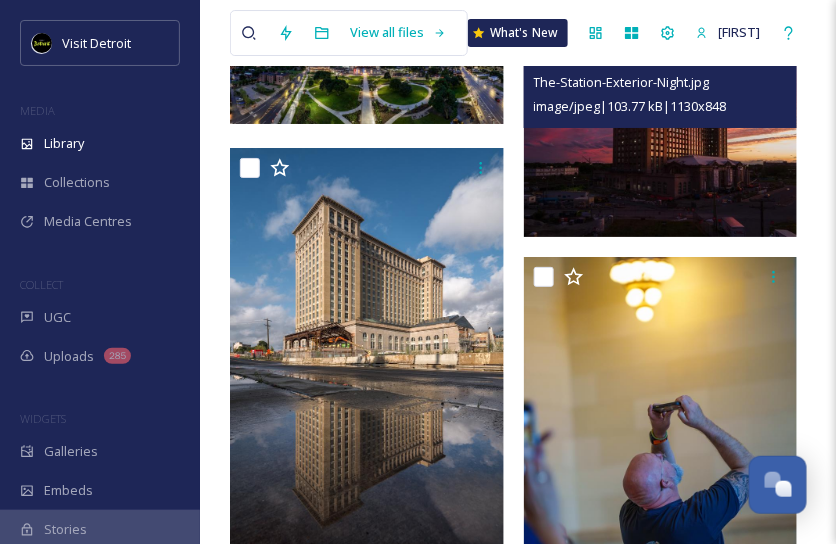 click at bounding box center [661, 135] 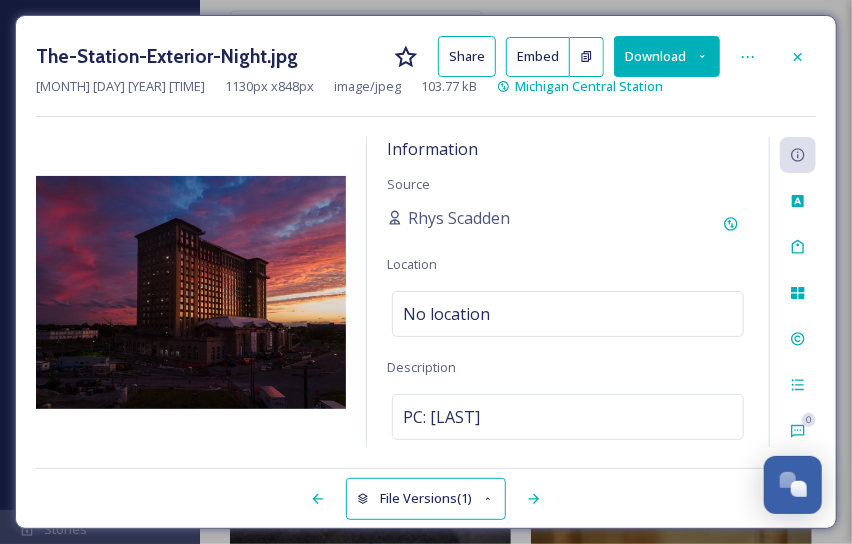 click on "Download" at bounding box center (667, 56) 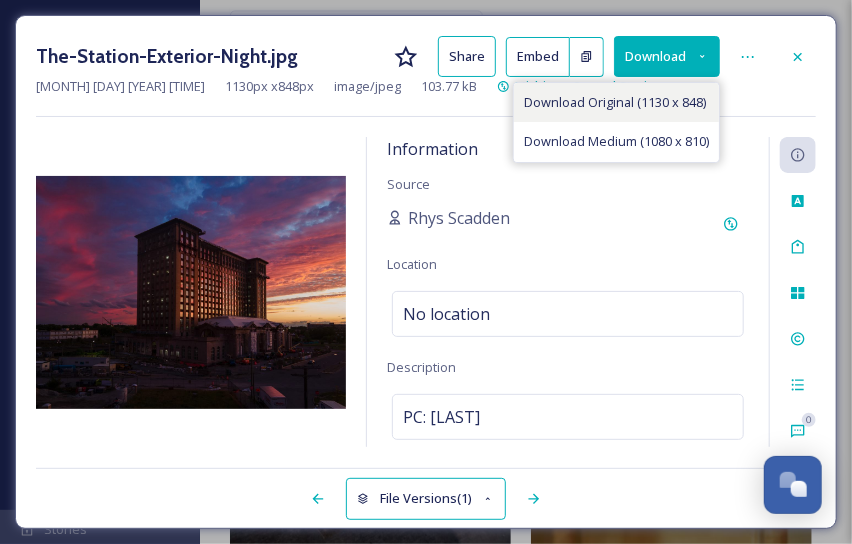 click on "Download Original (1130 x 848)" at bounding box center (615, 102) 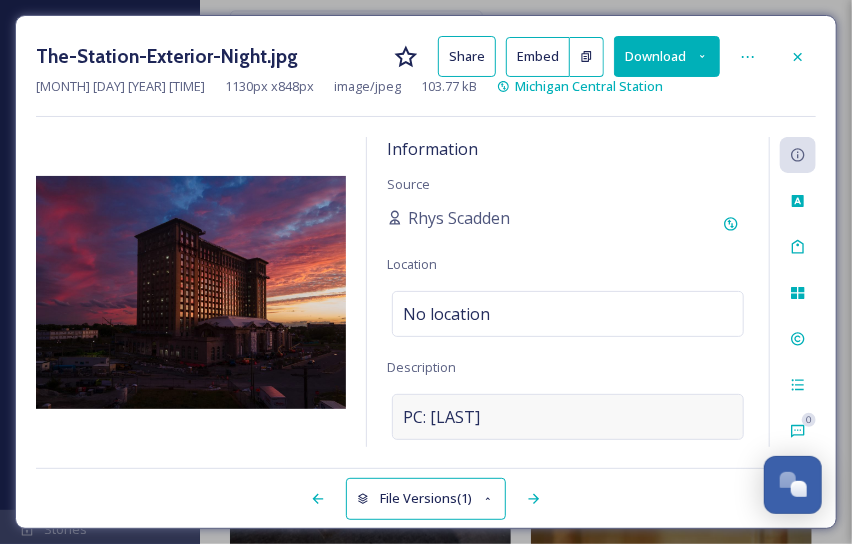click on "PC: [LAST]" at bounding box center (568, 417) 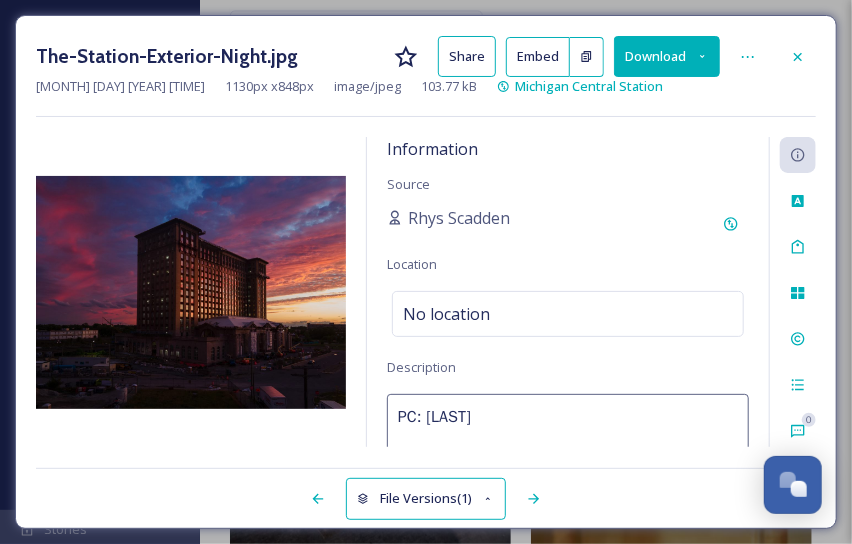 drag, startPoint x: 560, startPoint y: 421, endPoint x: 363, endPoint y: 385, distance: 200.26233 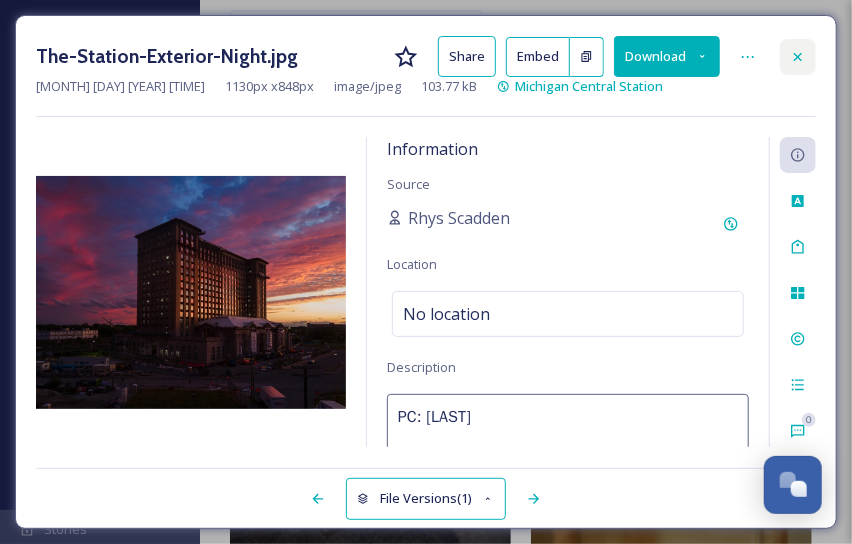 click at bounding box center (798, 57) 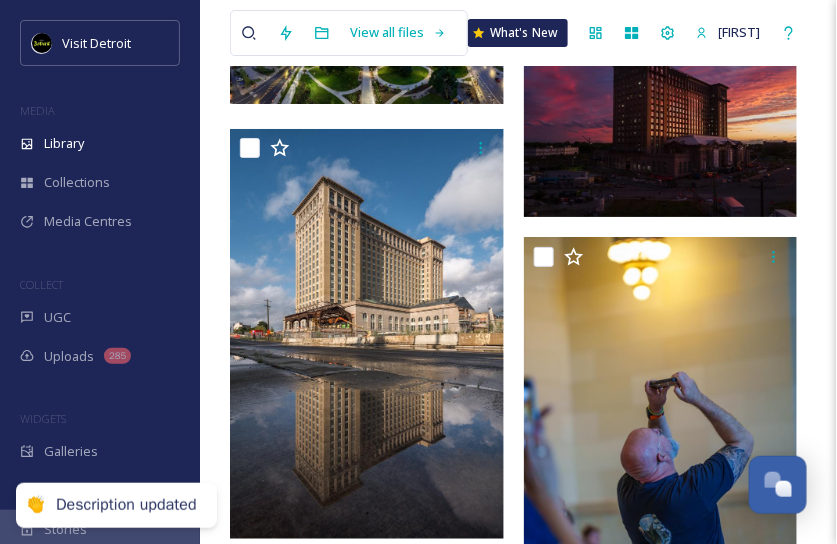 click 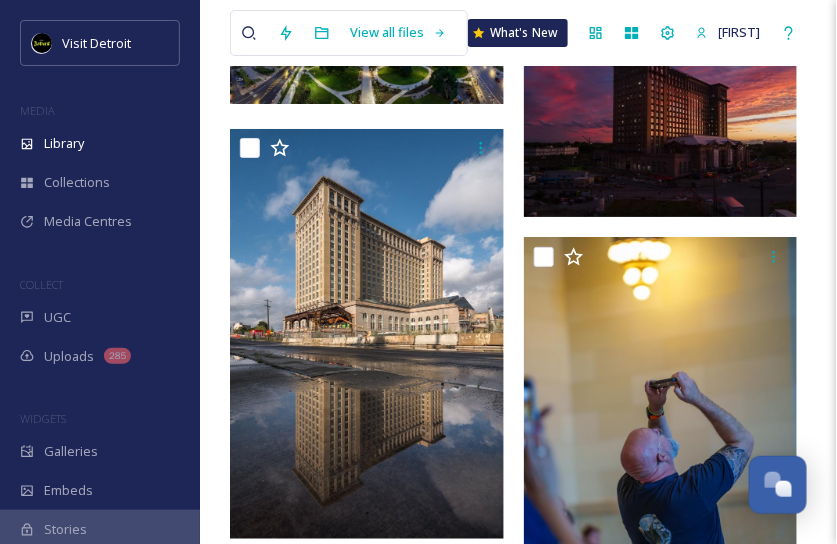 click at bounding box center (254, 33) 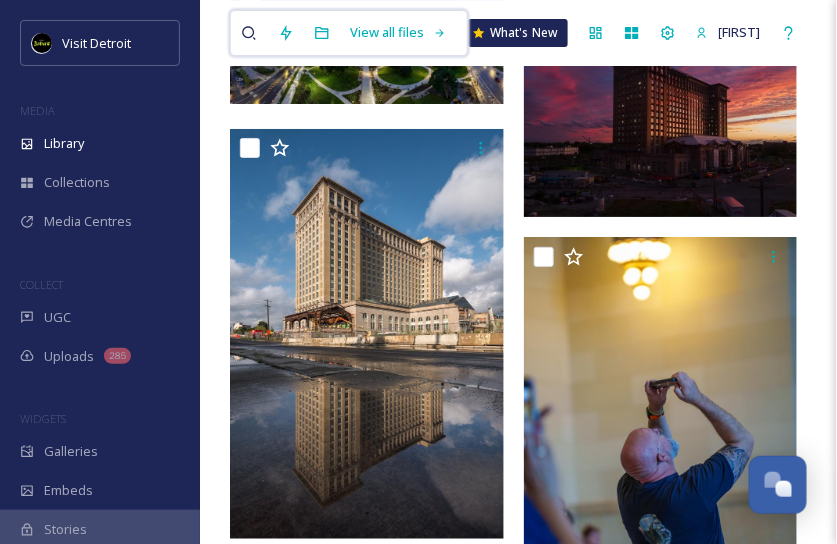 click at bounding box center (287, 33) 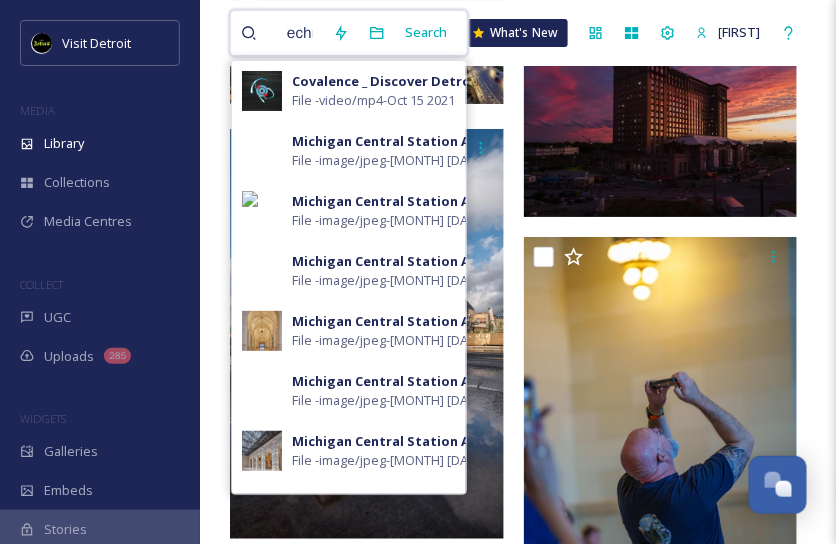 scroll, scrollTop: 0, scrollLeft: 0, axis: both 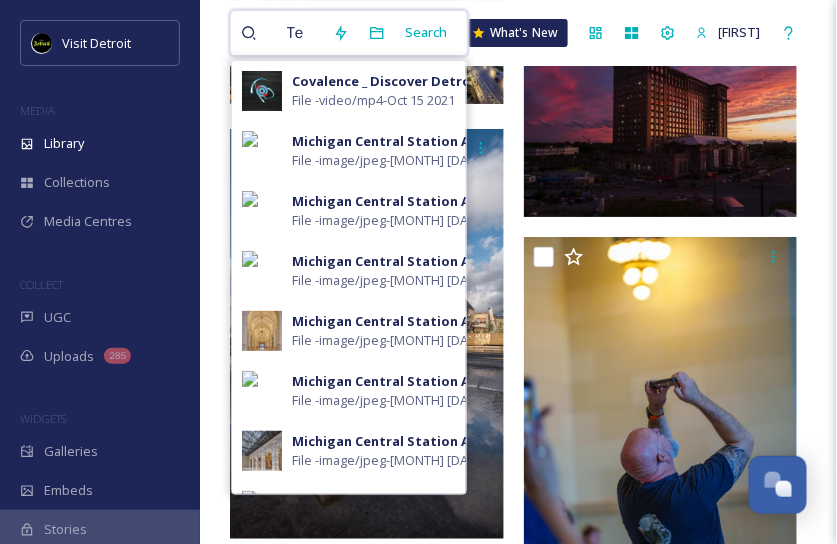 type on "T" 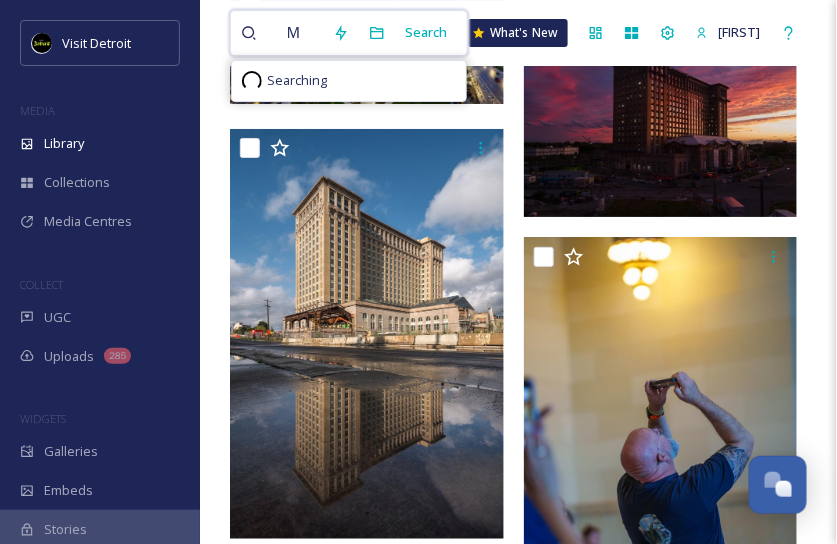 scroll, scrollTop: 0, scrollLeft: 0, axis: both 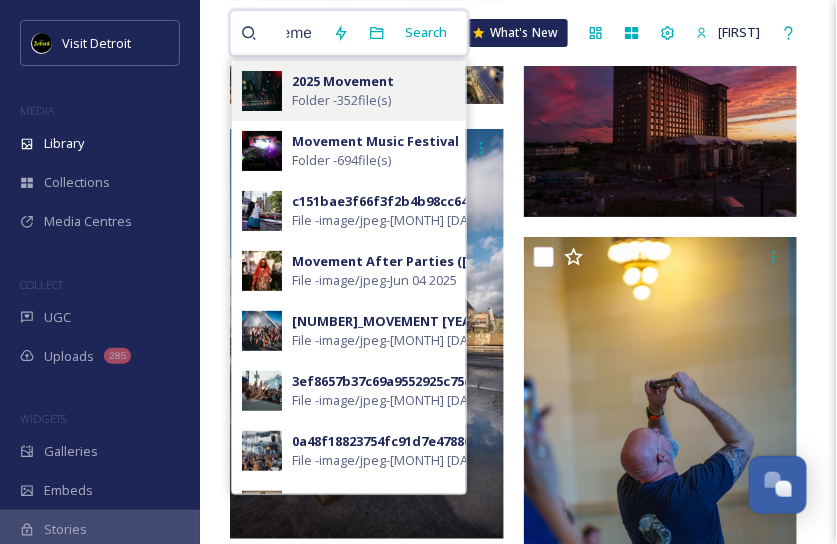 type on "Movement" 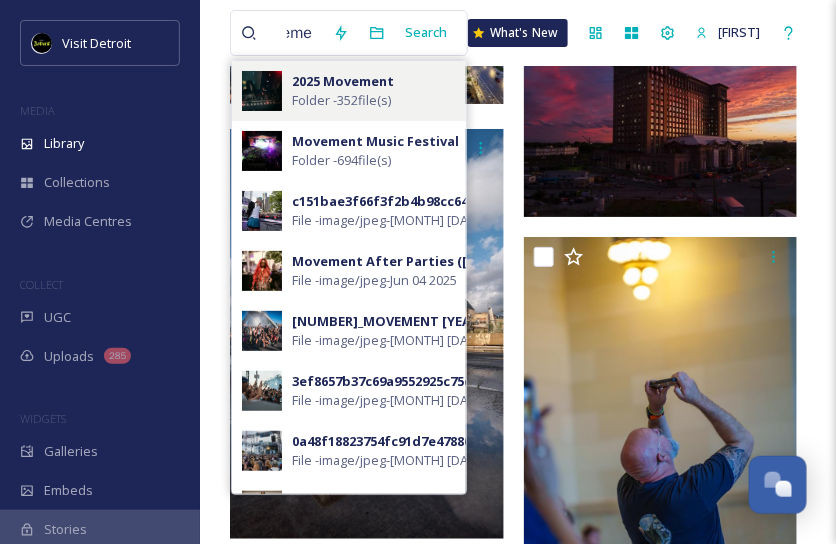 scroll, scrollTop: 0, scrollLeft: 0, axis: both 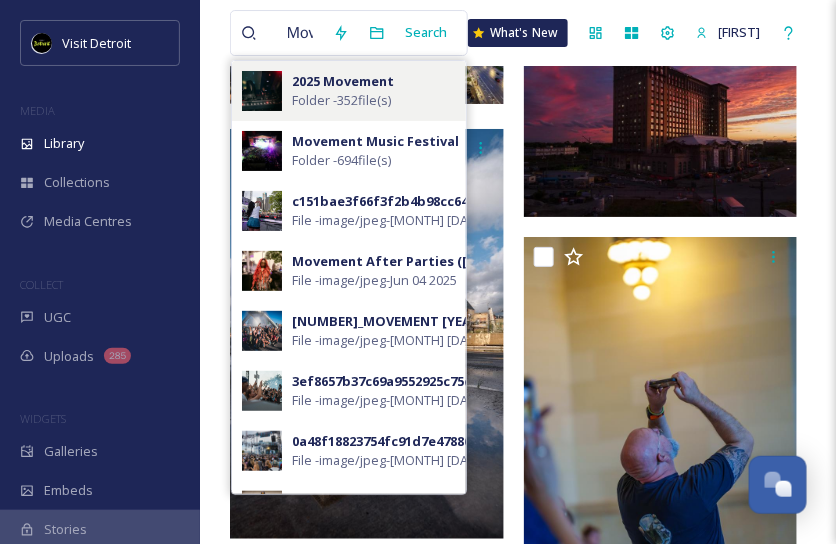 click on "Folder  -  352  file(s)" at bounding box center [341, 100] 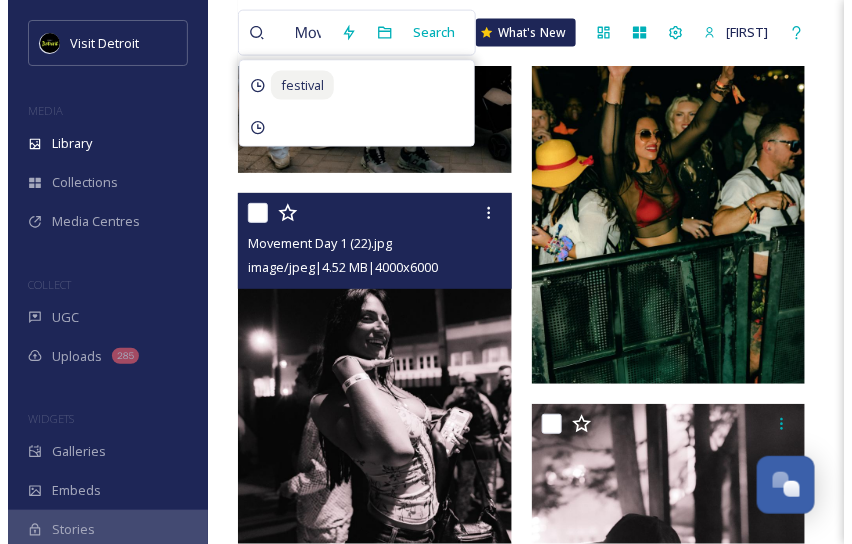 scroll, scrollTop: 22040, scrollLeft: 0, axis: vertical 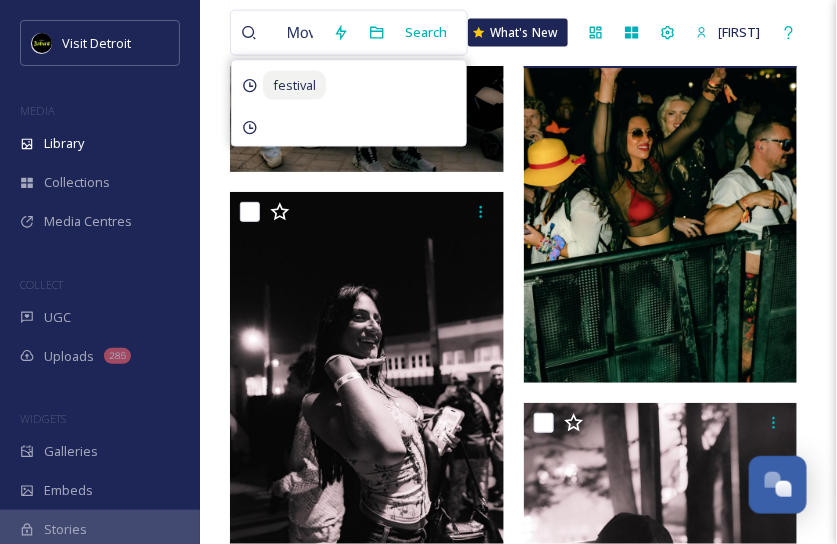 click at bounding box center (661, 177) 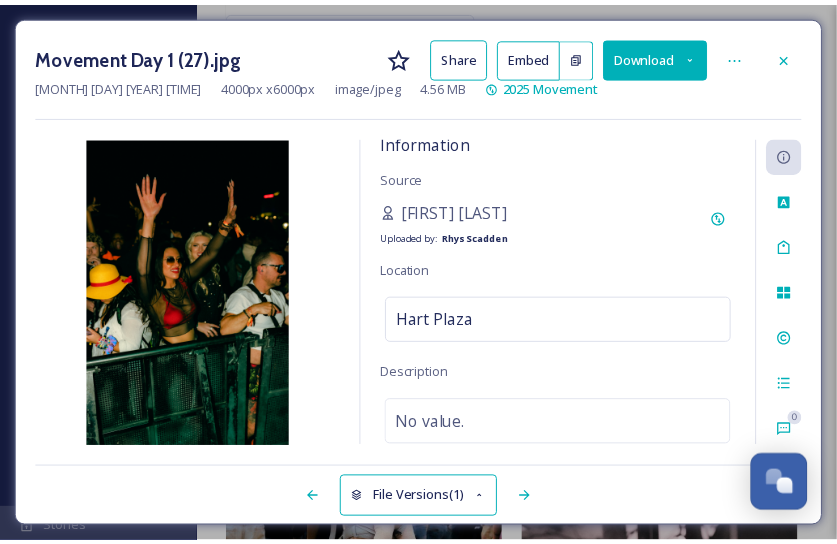 scroll, scrollTop: 0, scrollLeft: 0, axis: both 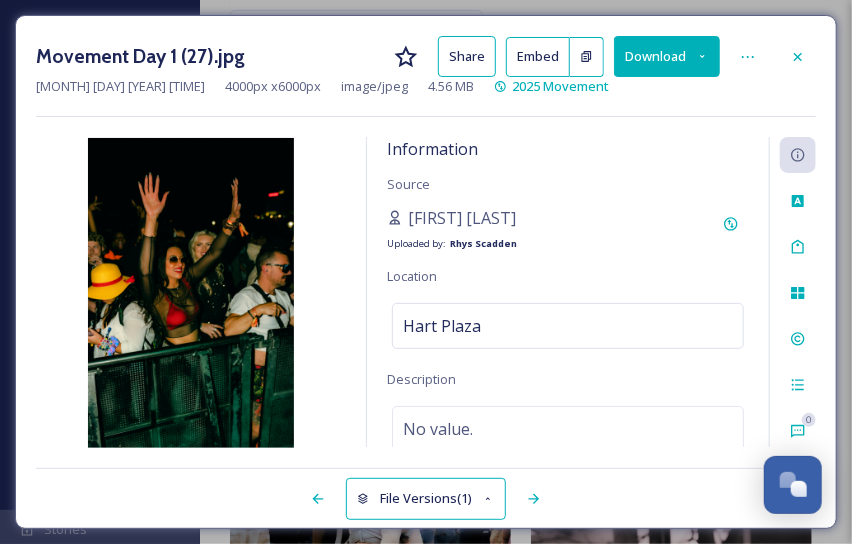 click on "Download" at bounding box center [667, 56] 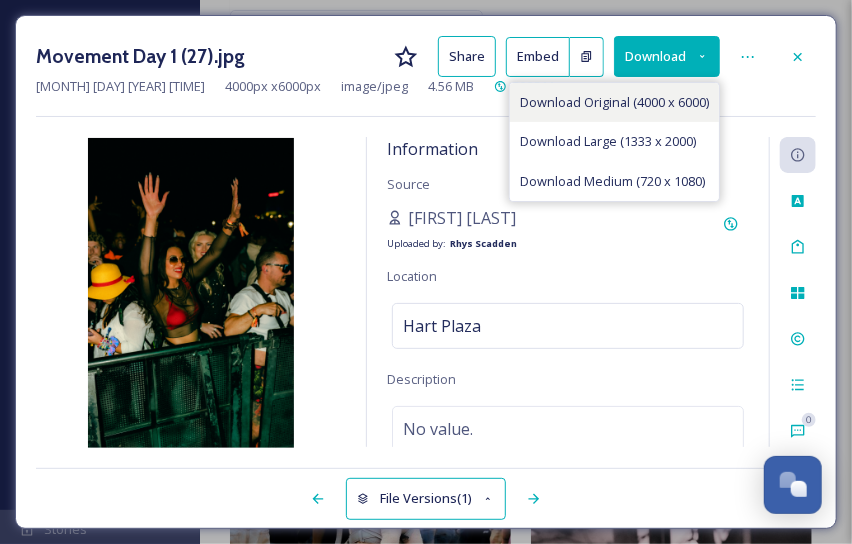 click on "Download Original (4000 x 6000)" at bounding box center [614, 102] 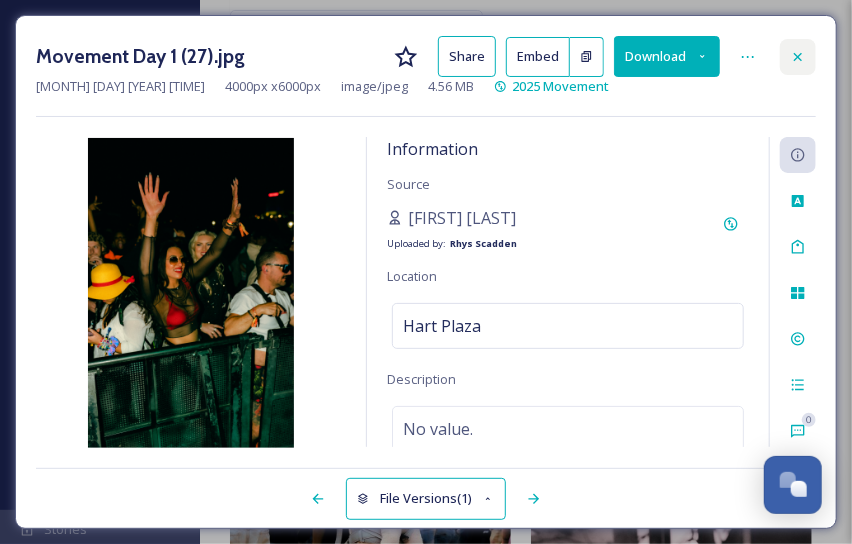 click 